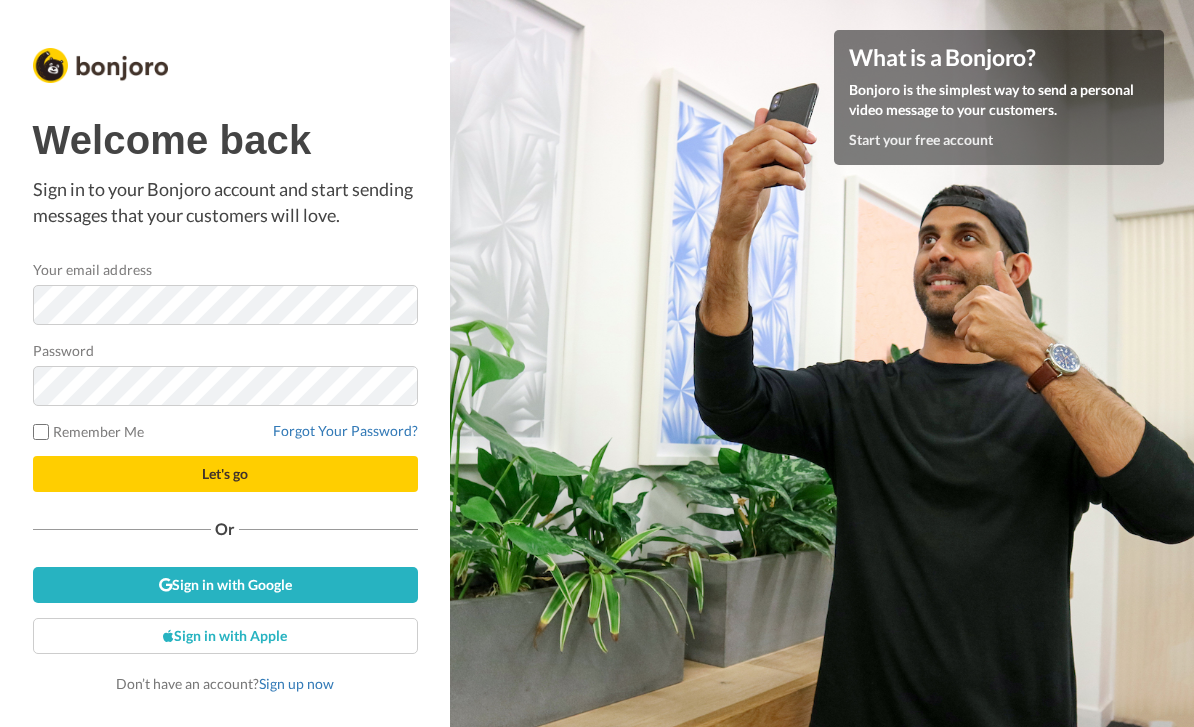 scroll, scrollTop: 134, scrollLeft: 0, axis: vertical 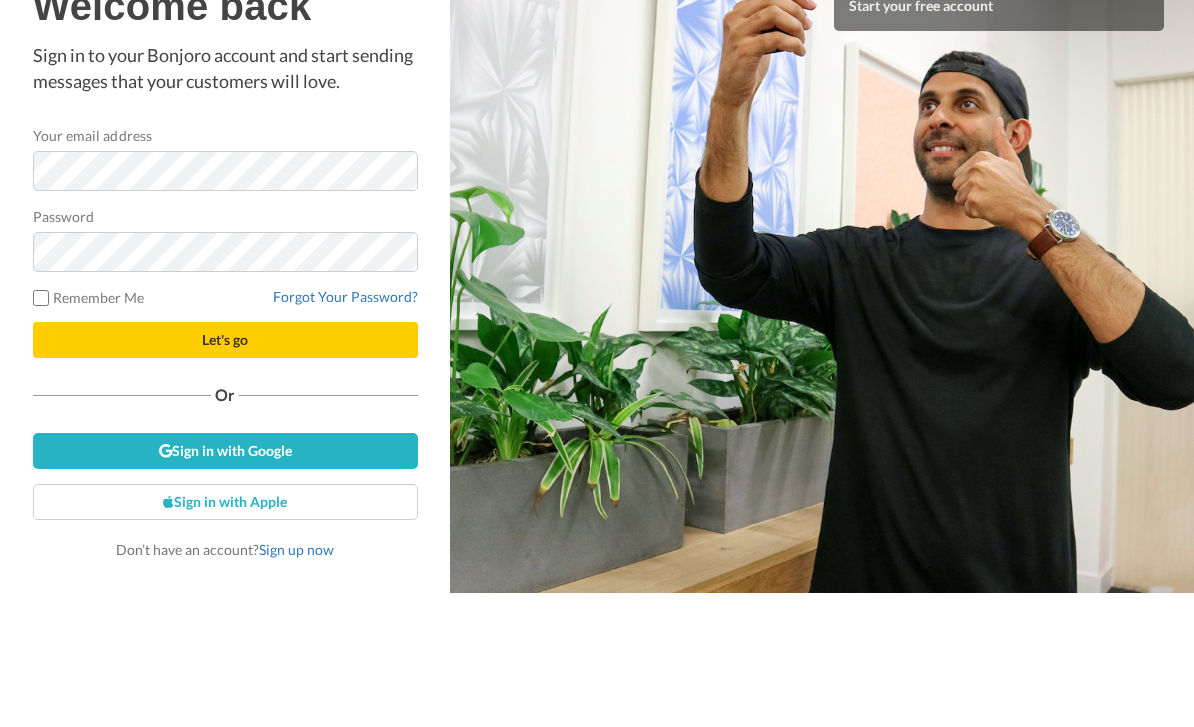 click on "Let's go" at bounding box center [225, 474] 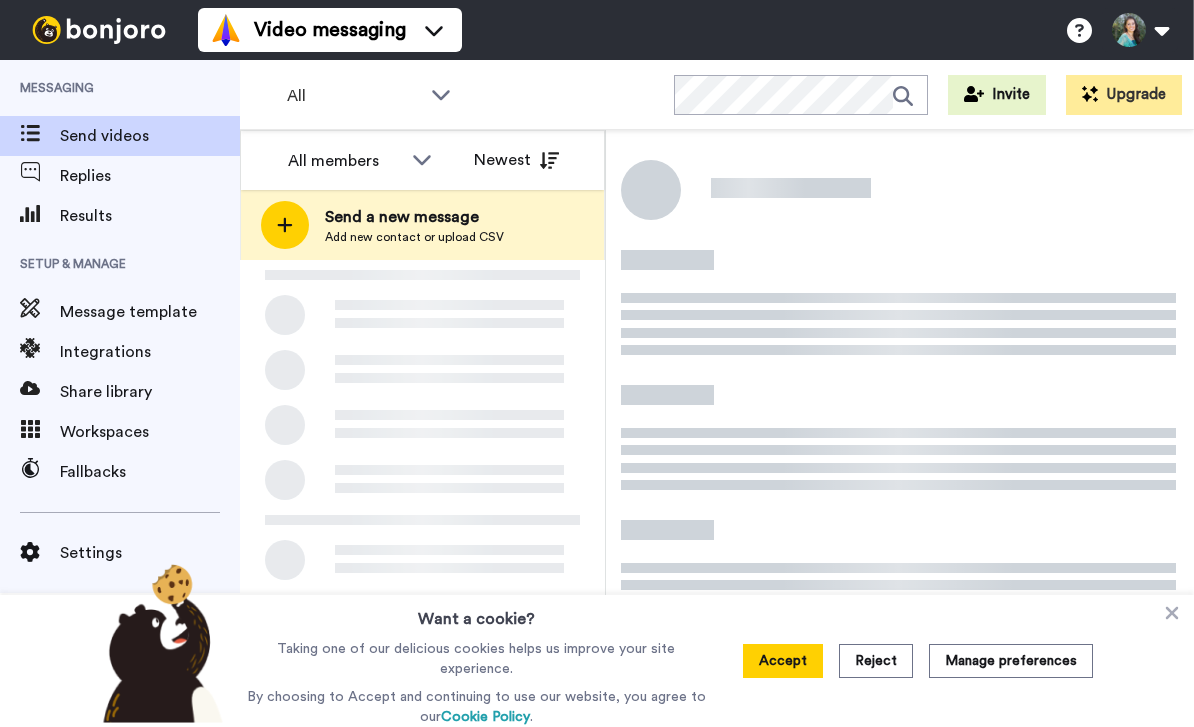 scroll, scrollTop: 0, scrollLeft: 0, axis: both 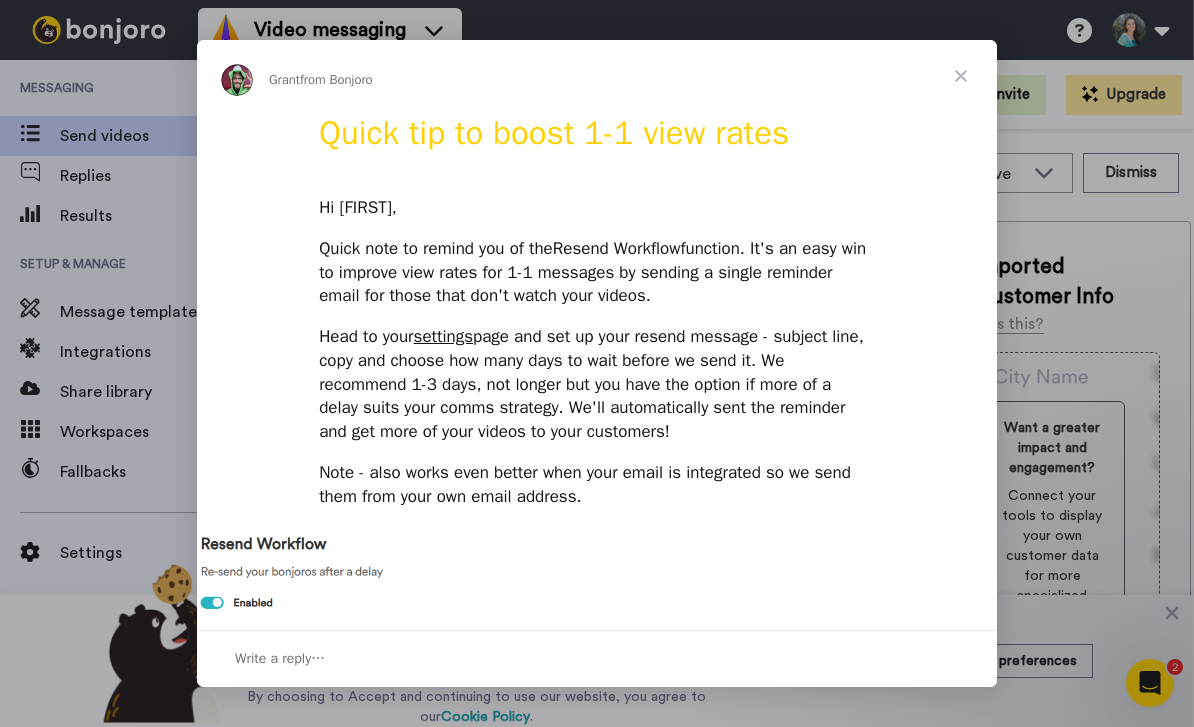click at bounding box center [961, 76] 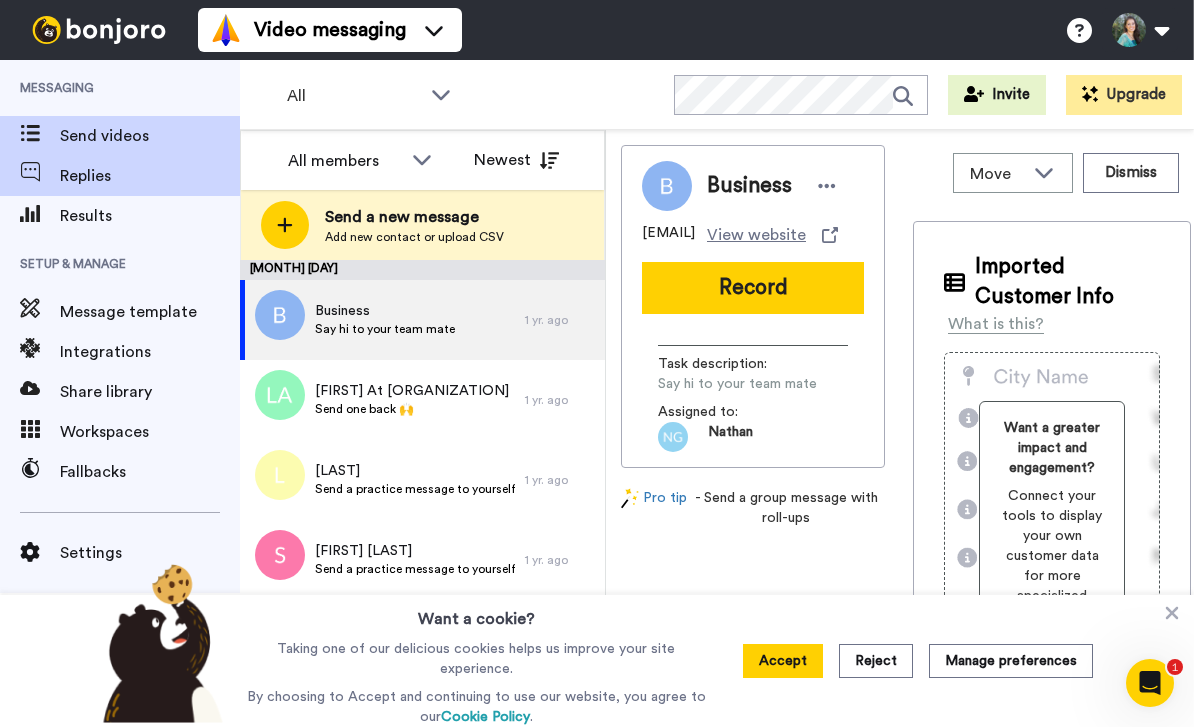 click on "Replies" at bounding box center (150, 176) 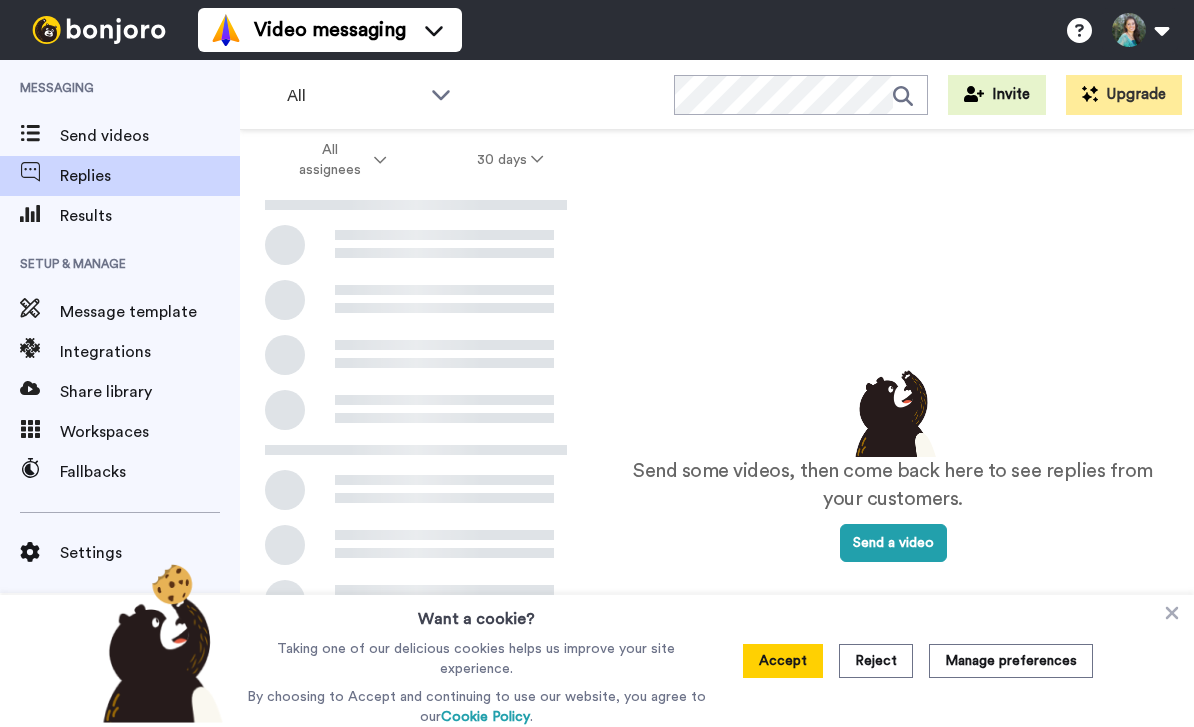 scroll, scrollTop: 0, scrollLeft: 0, axis: both 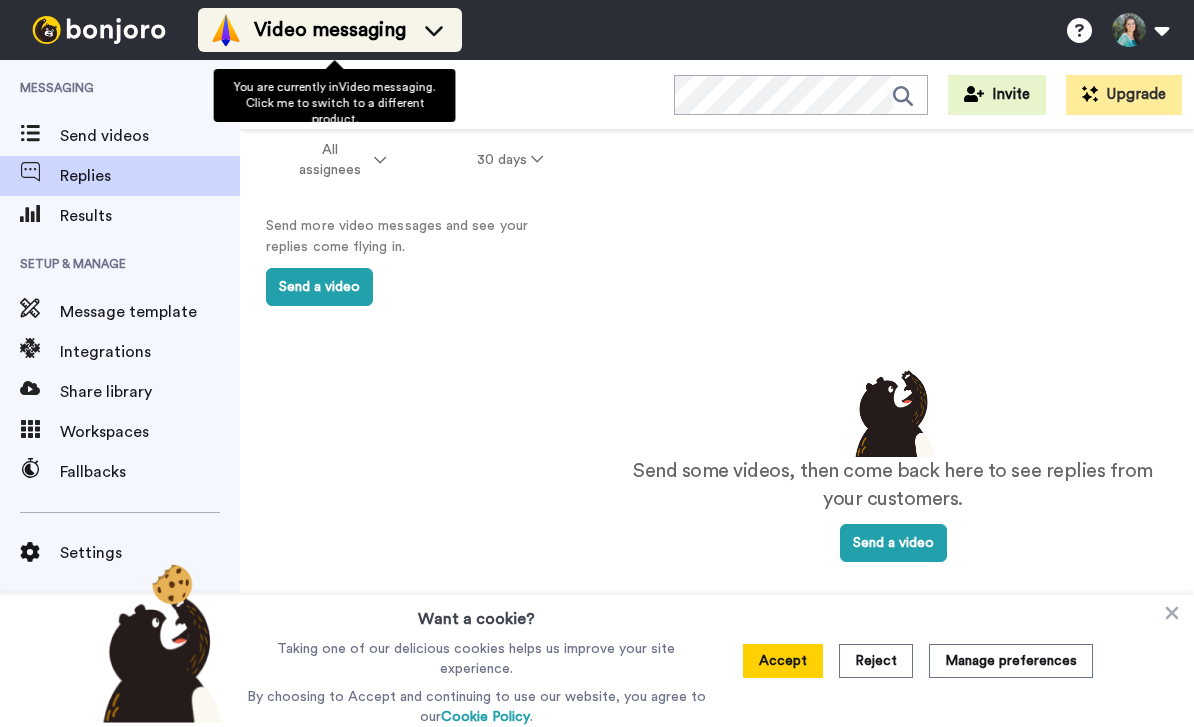 click on "Video messaging" at bounding box center [330, 30] 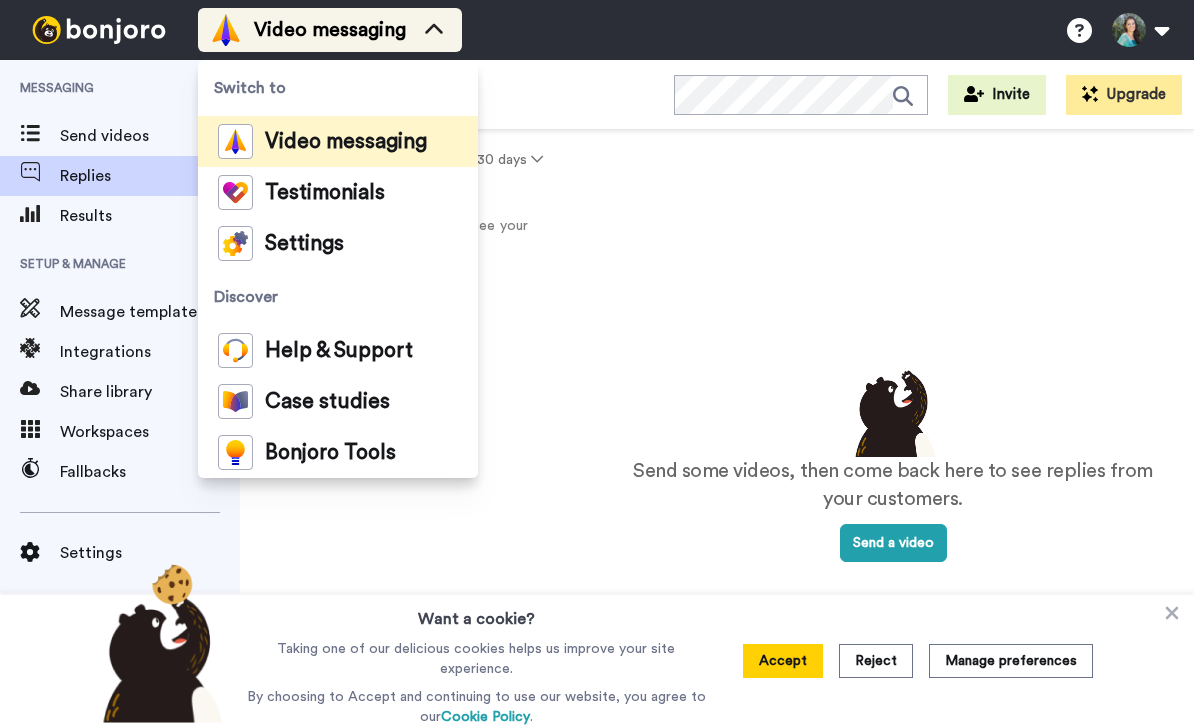 click on "Video messaging" at bounding box center [330, 30] 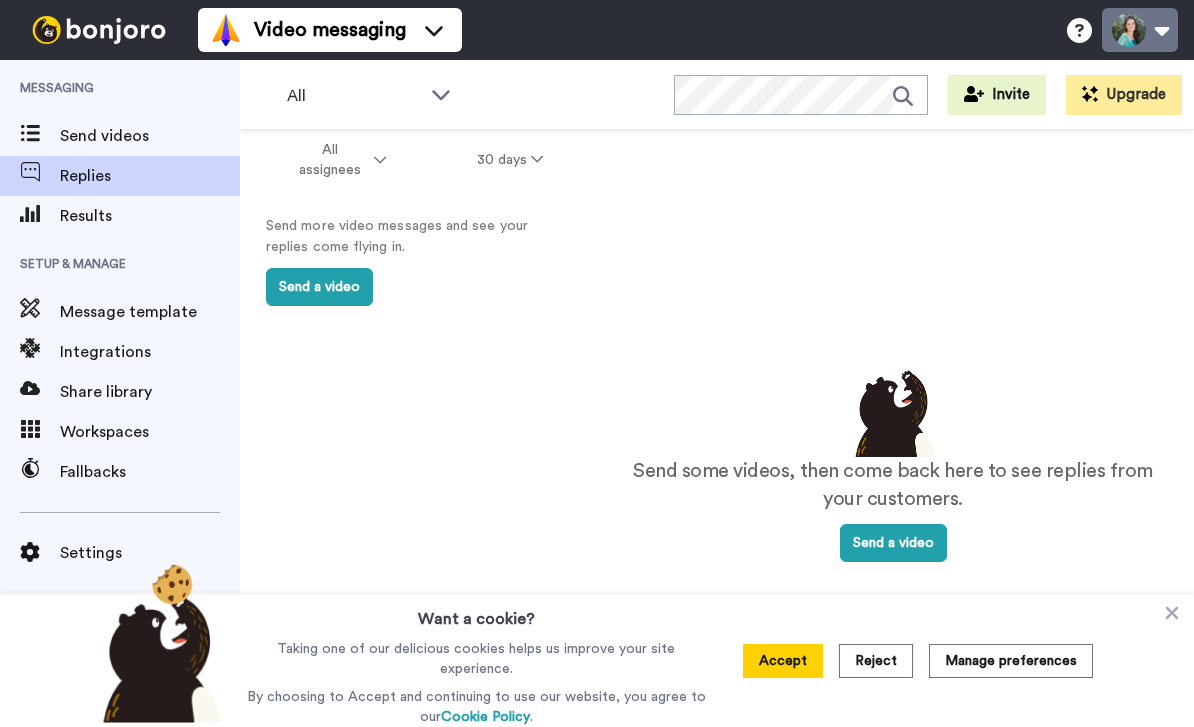click at bounding box center (1140, 30) 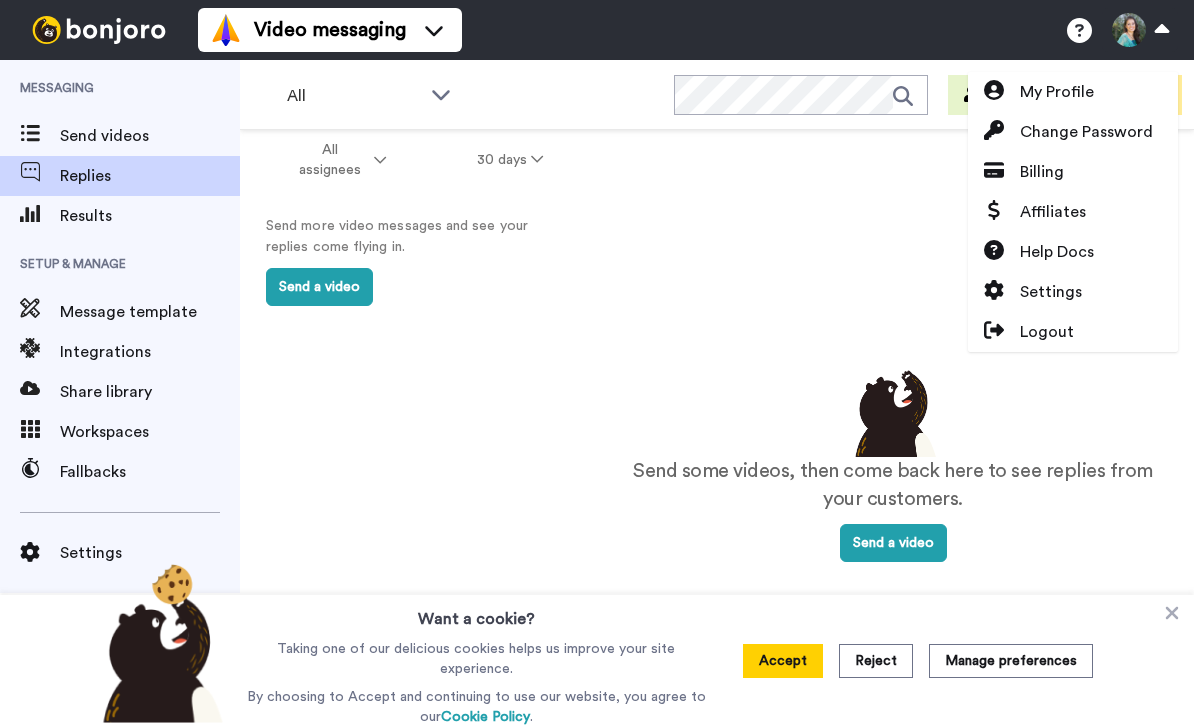 click on "Video messaging Switch to Video messaging Testimonials Settings Discover Help & Support Case studies Bonjoro Tools   Help docs   Settings My Profile Change Password Billing Affiliates Help Docs Settings Logout" at bounding box center [696, 30] 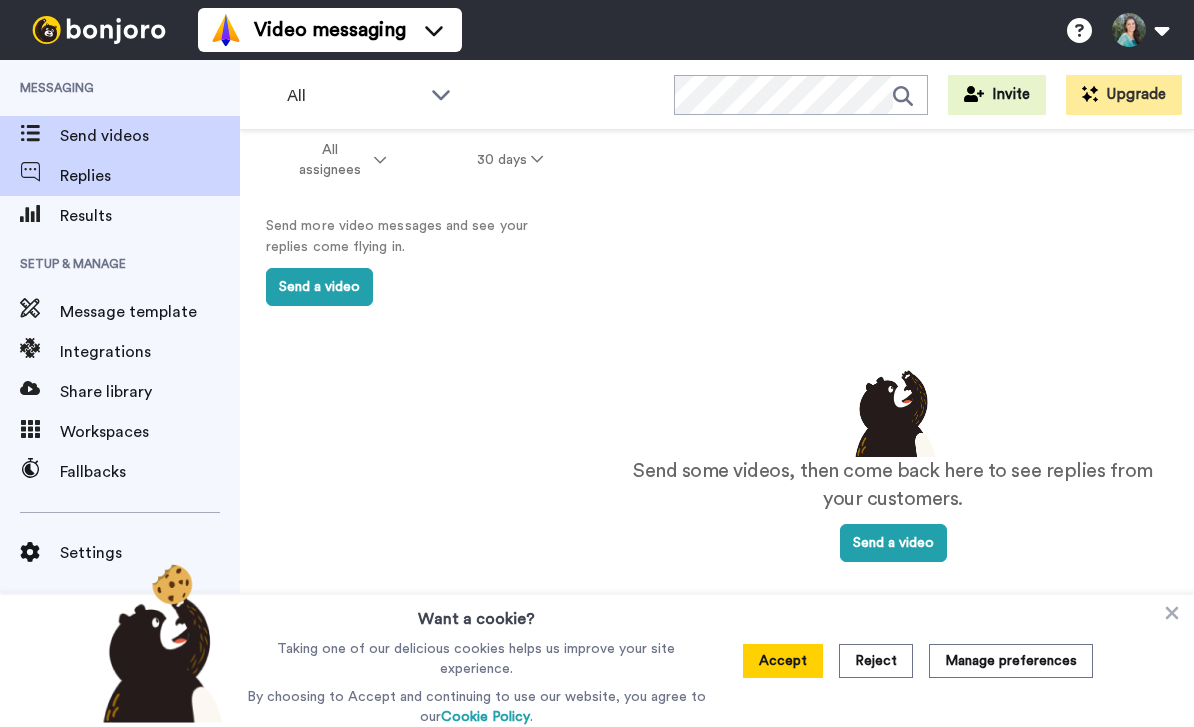 click on "Send videos" at bounding box center [150, 136] 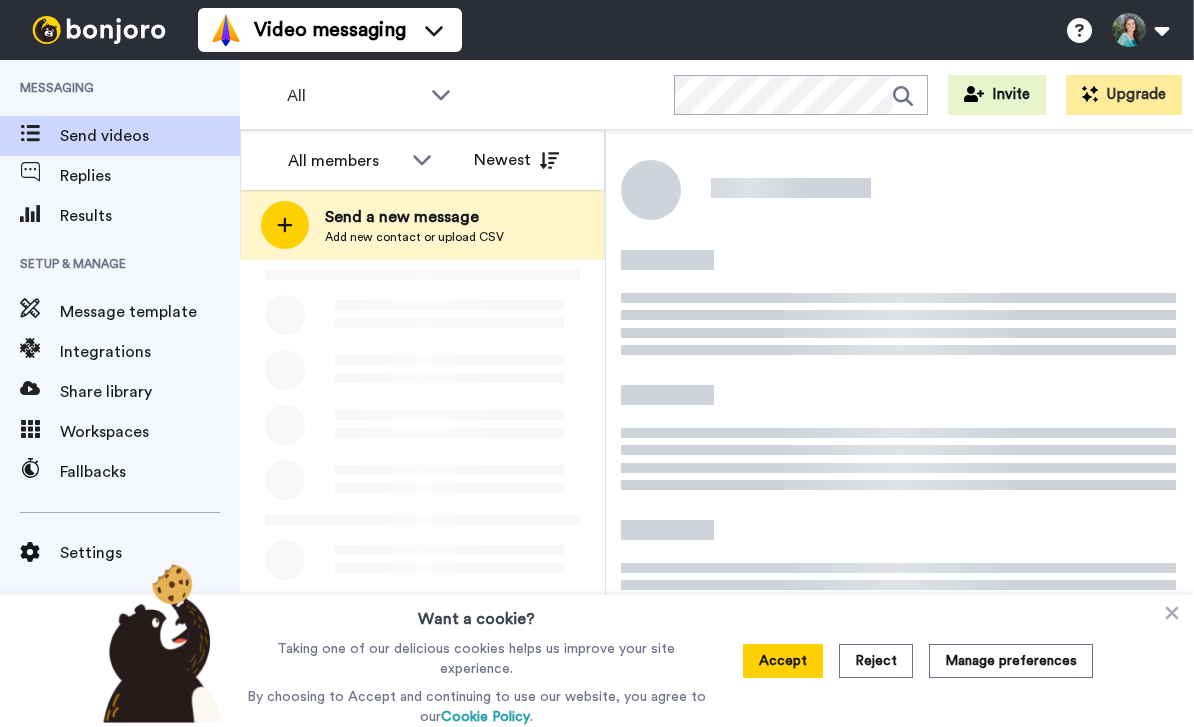 scroll, scrollTop: 0, scrollLeft: 0, axis: both 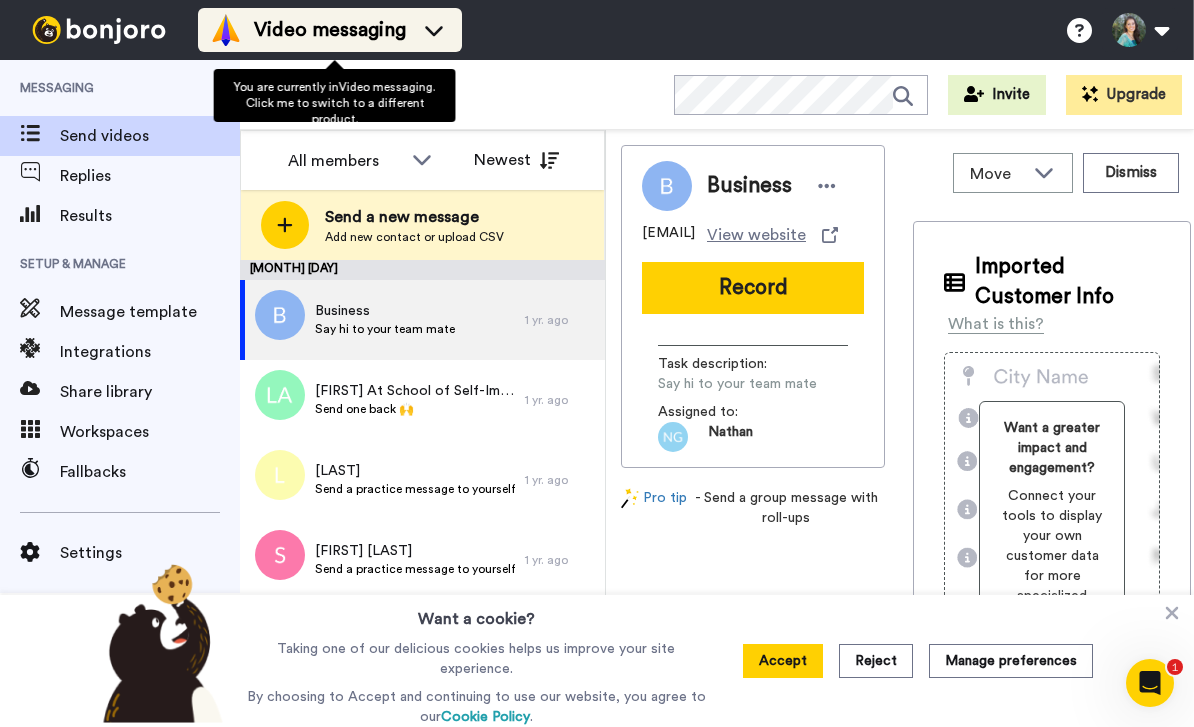 click on "Video messaging" at bounding box center (330, 30) 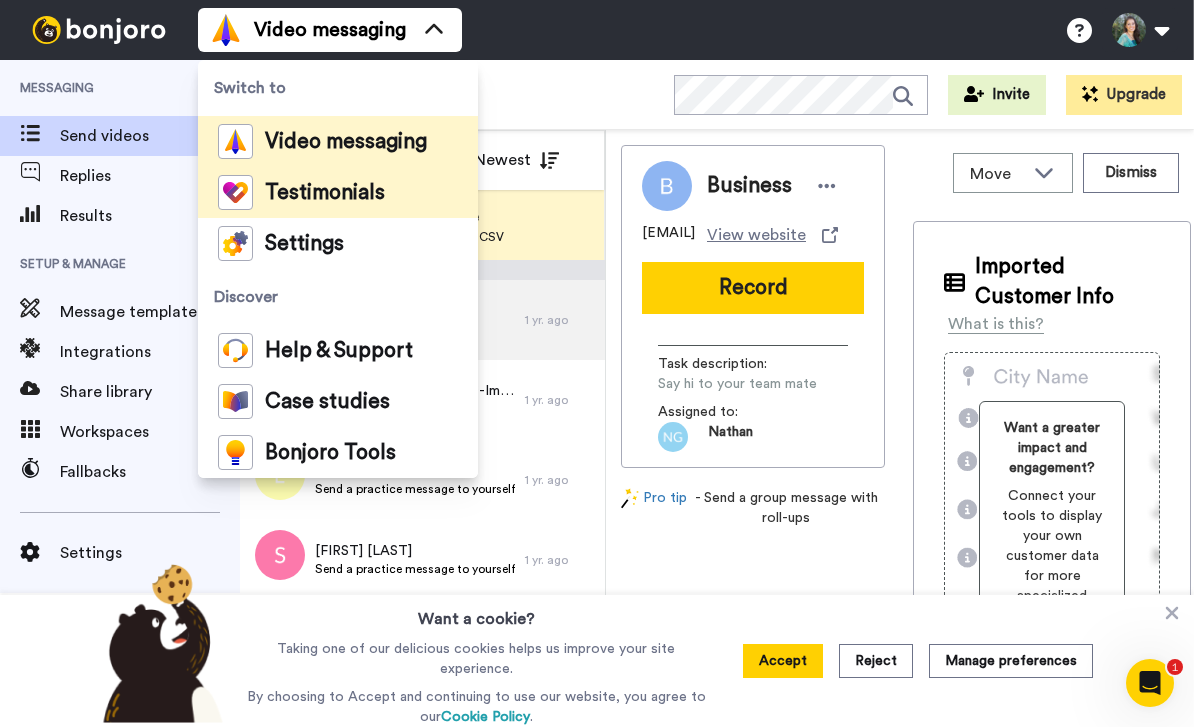 click on "Testimonials" at bounding box center (338, 192) 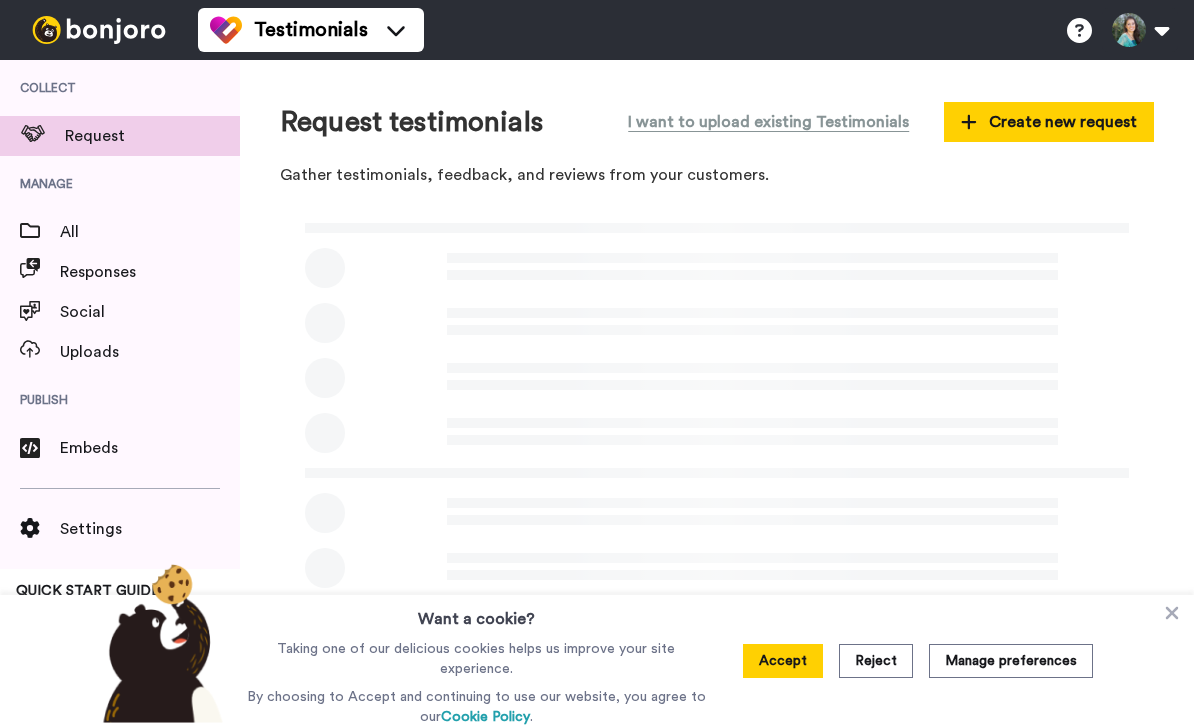 scroll, scrollTop: 0, scrollLeft: 0, axis: both 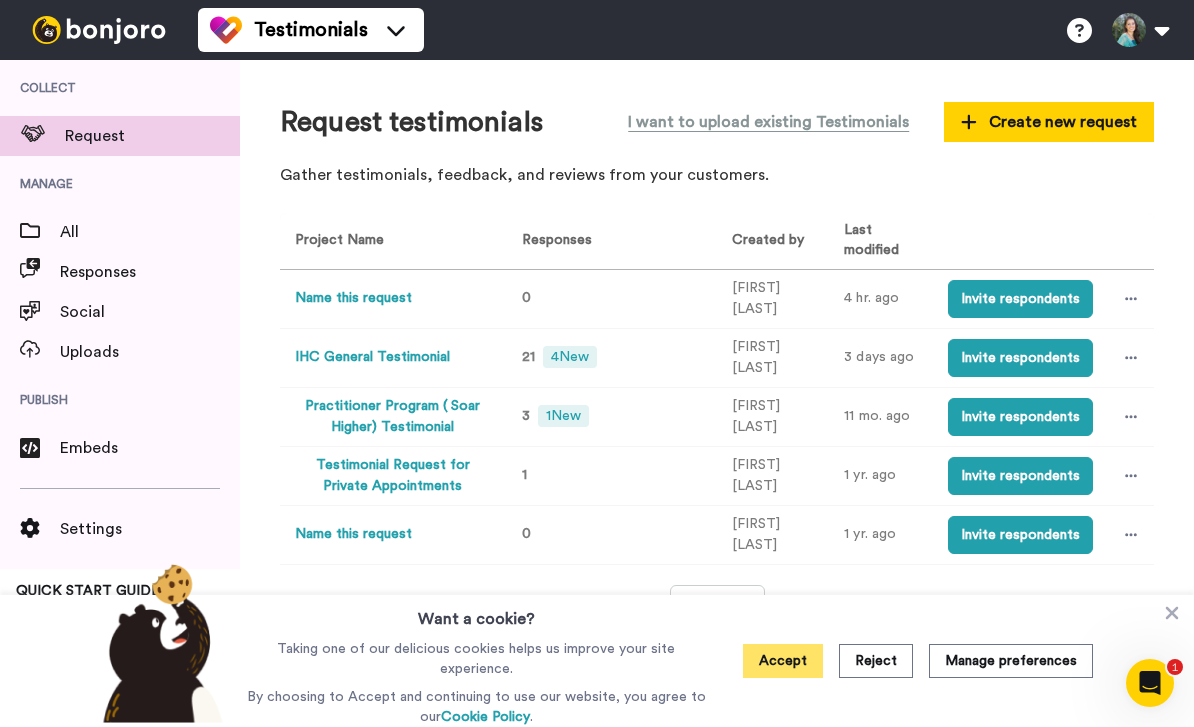 click on "Accept" at bounding box center [783, 661] 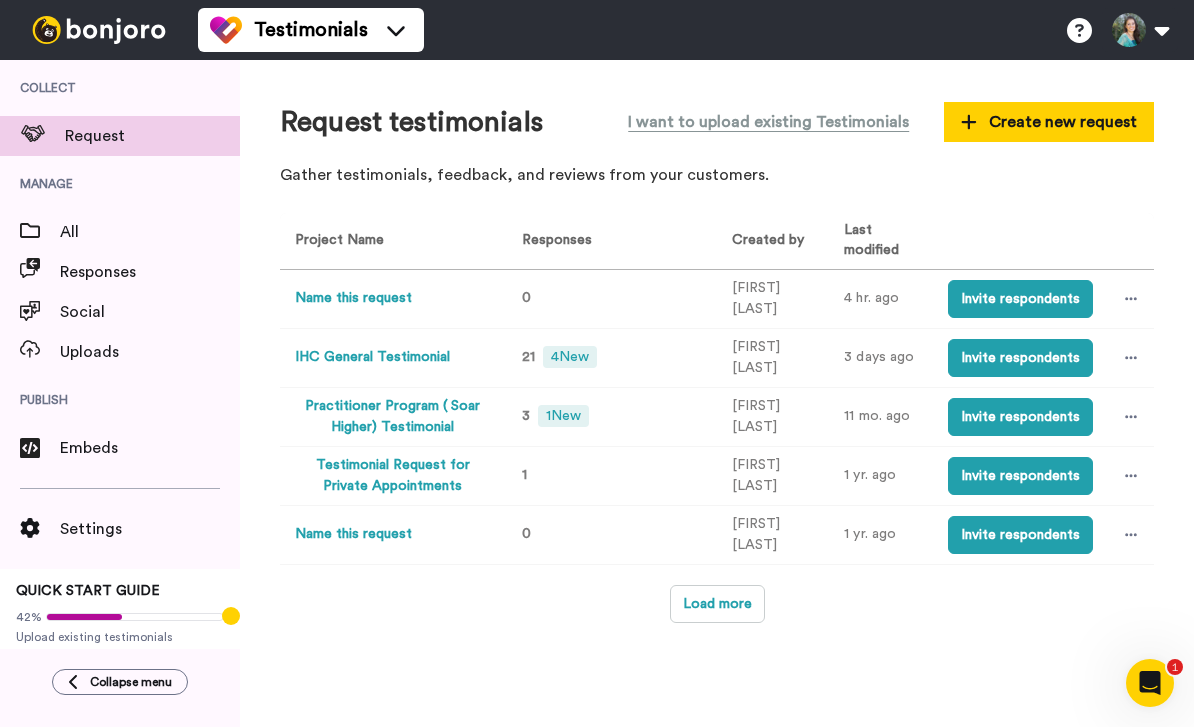 click on "Request testimonials I want to upload existing Testimonials Create new request Gather testimonials, feedback, and reviews from your customers. Project Name Responses Created by Last modified Name this request 0 [FIRST] [LAST] 4 hr. ago Invite respondents IHC General Testimonial 21 4  New [FIRST] [LAST] 3 days ago Invite respondents Practitioner Program ( Soar Higher) Testimonial 3 1  New [FIRST] [LAST] 11 mo. ago Invite respondents Testimonial Request for Private Appointments 1 [FIRST] [LAST] 1 yr. ago Invite respondents Name this request 0 [FIRST] [LAST] 1 yr. ago Invite respondents Load more" at bounding box center [717, 393] 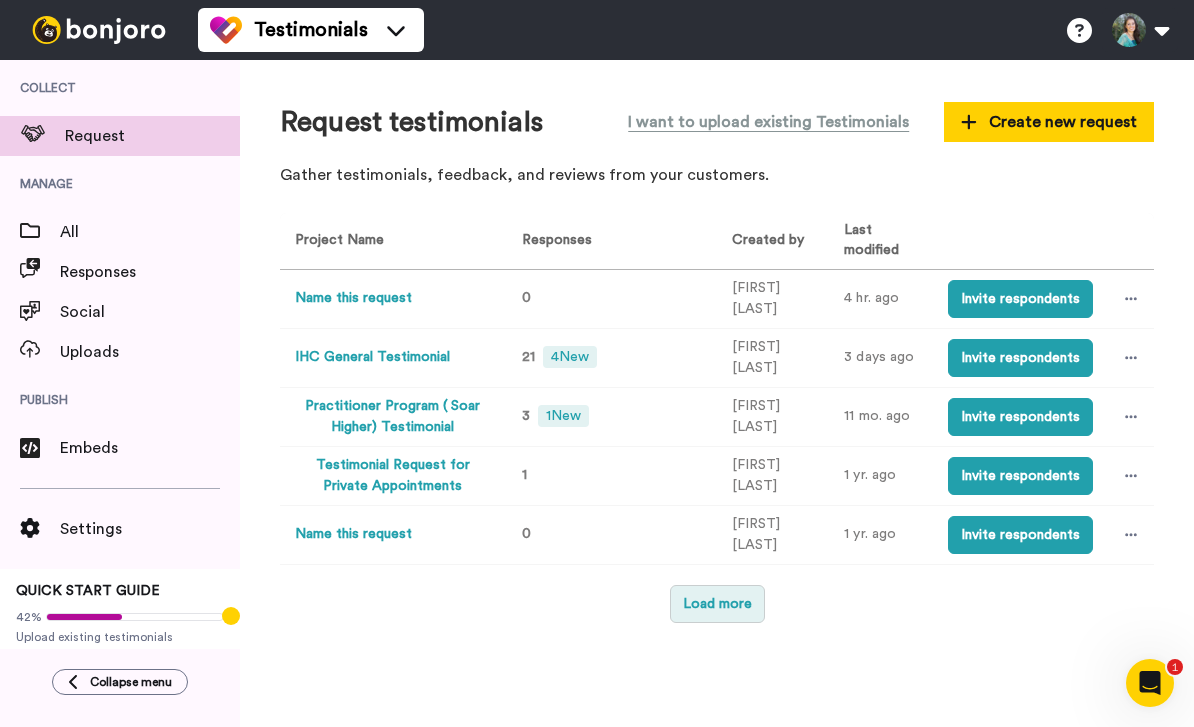 click on "Load more" at bounding box center [717, 604] 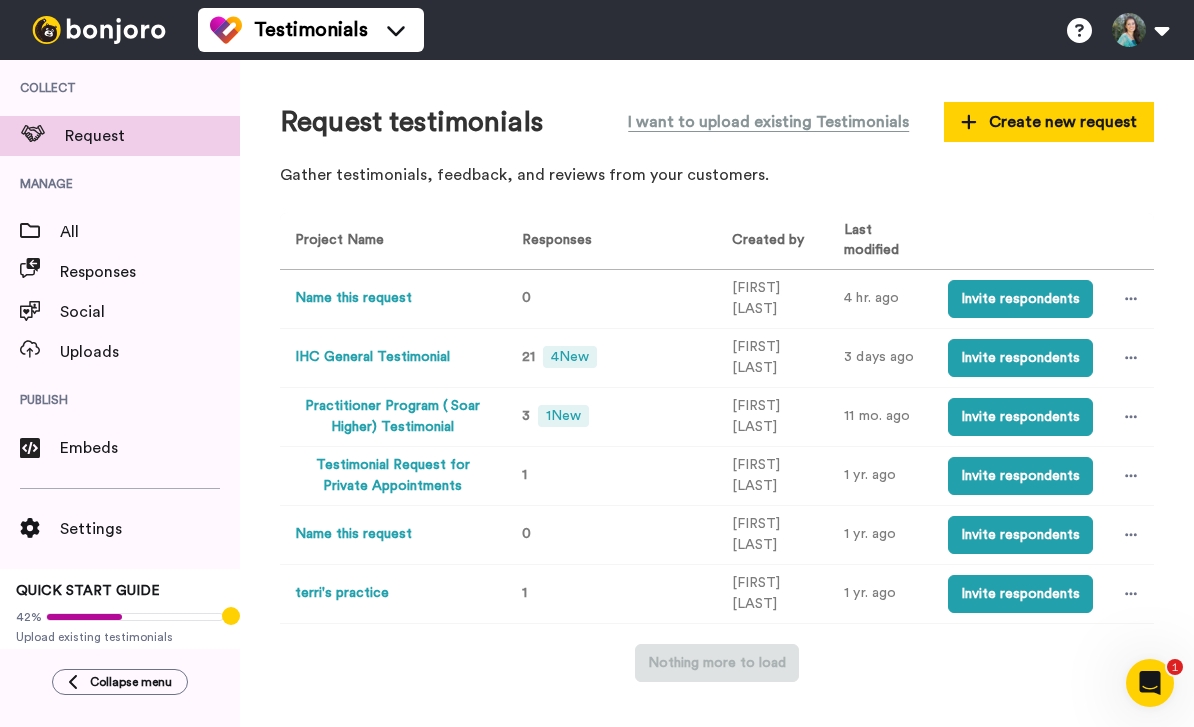 click on "Request testimonials I want to upload existing Testimonials Create new request Gather testimonials, feedback, and reviews from your customers. Project Name Responses Created by Last modified Name this request 0 [FIRST] [LAST] 4 hr. ago Invite respondents IHC General Testimonial 21 4  New [FIRST] [LAST] 3 days ago Invite respondents Practitioner Program ( Soar Higher) Testimonial 3 1  New [FIRST] [LAST] 11 mo. ago Invite respondents Testimonial Request for Private Appointments 1 [FIRST] [LAST] 1 yr. ago Invite respondents Name this request 0 [FIRST] [LAST] 1 yr. ago Invite respondents terri's practice 1 [FIRST] [LAST] 1 yr. ago Invite respondents Nothing more to load" at bounding box center (717, 393) 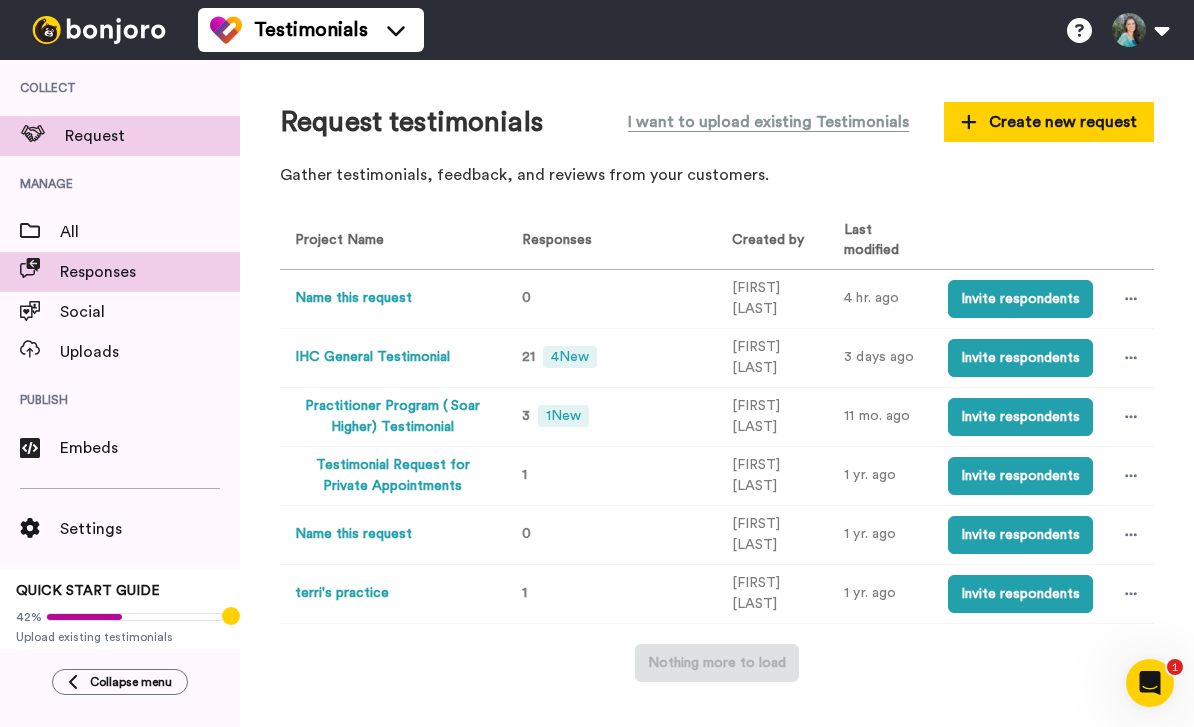 click on "Responses" at bounding box center (150, 272) 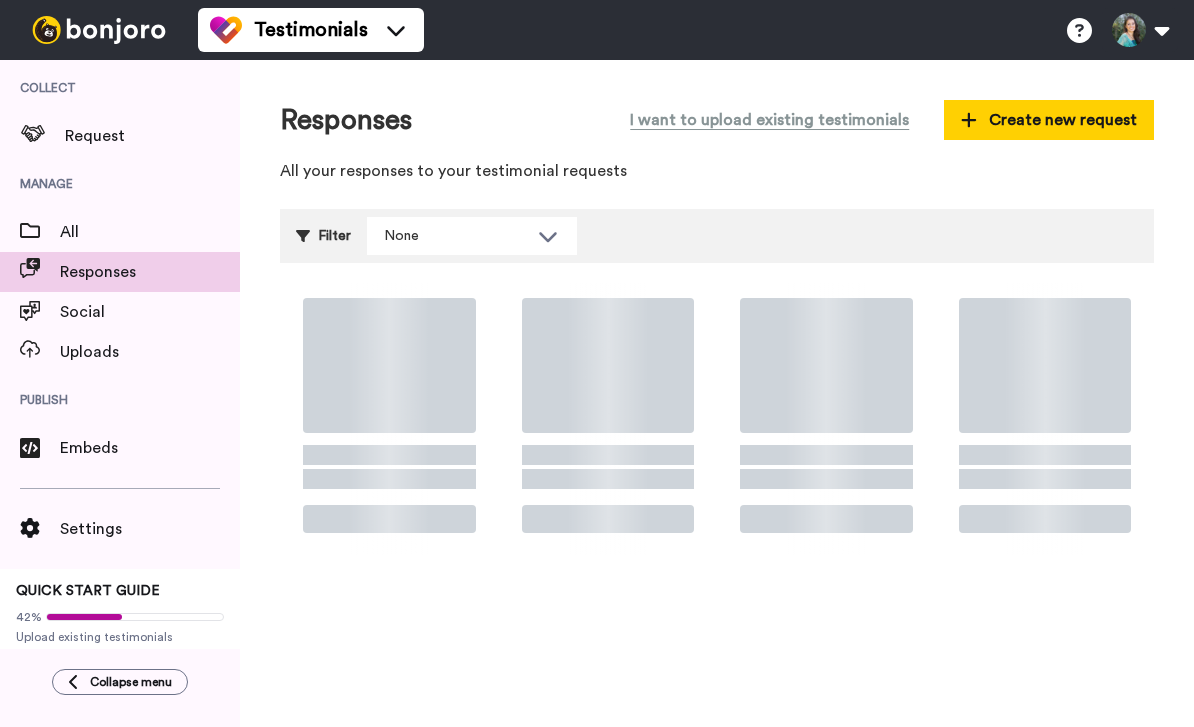 scroll, scrollTop: 0, scrollLeft: 0, axis: both 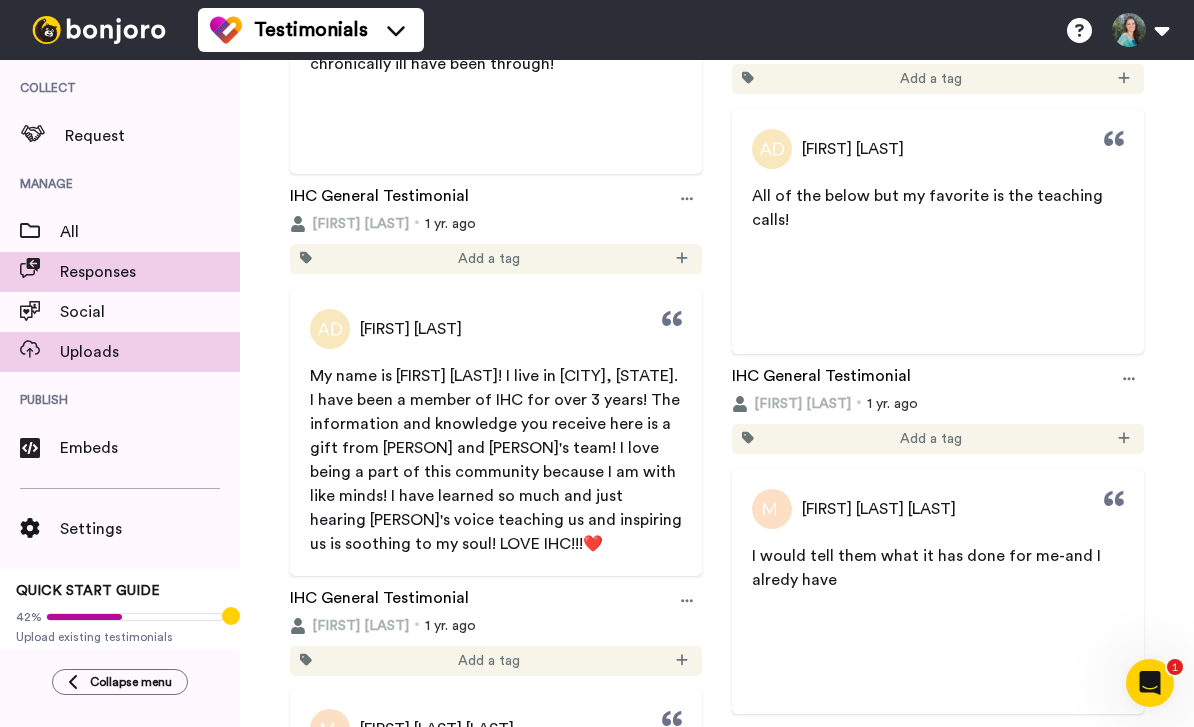 click on "Uploads" at bounding box center (120, 352) 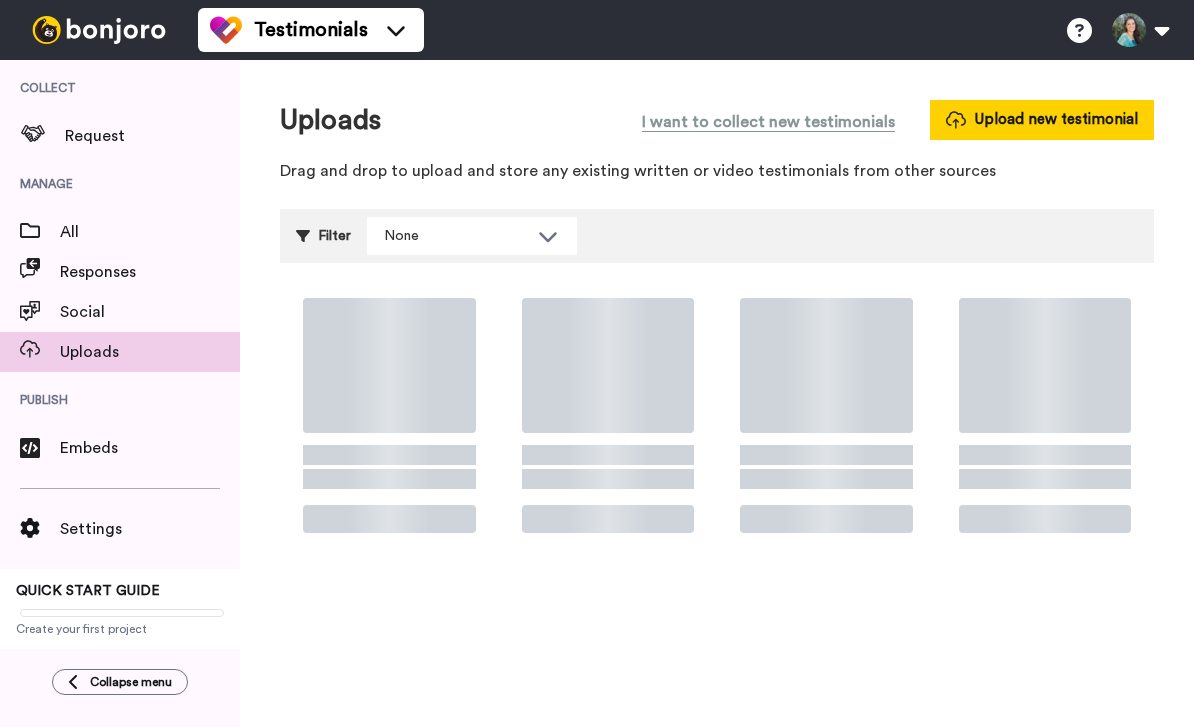 scroll, scrollTop: 0, scrollLeft: 0, axis: both 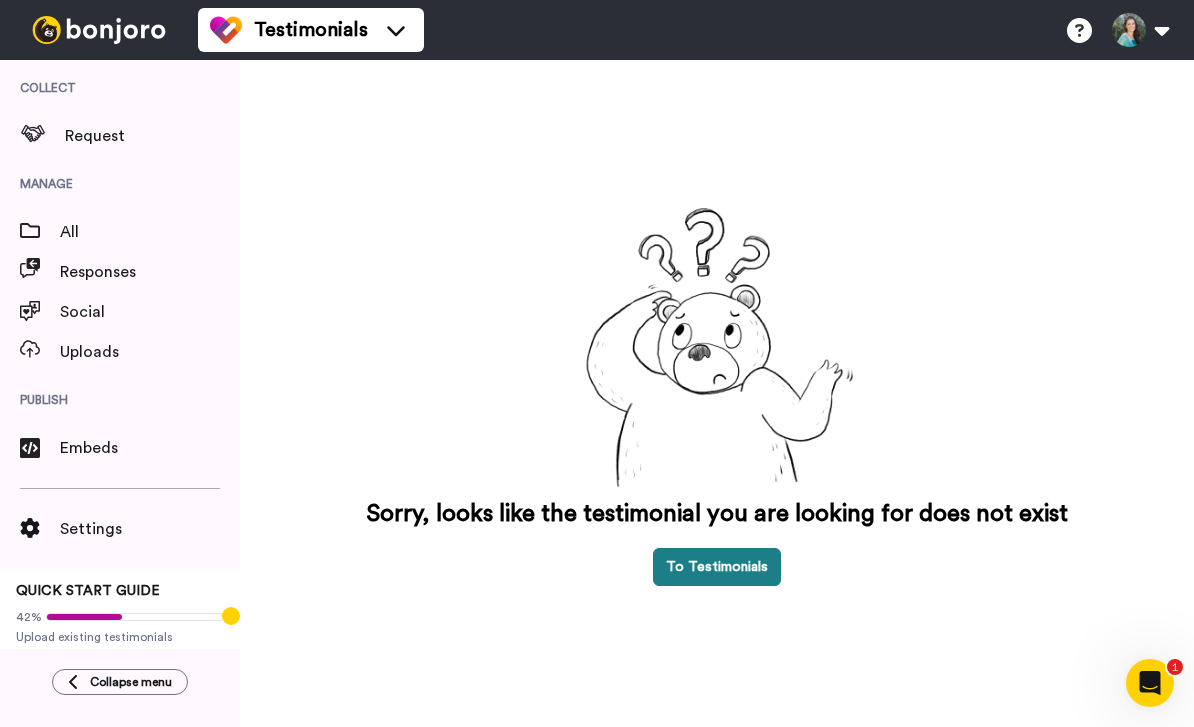 click on "To Testimonials" at bounding box center (717, 567) 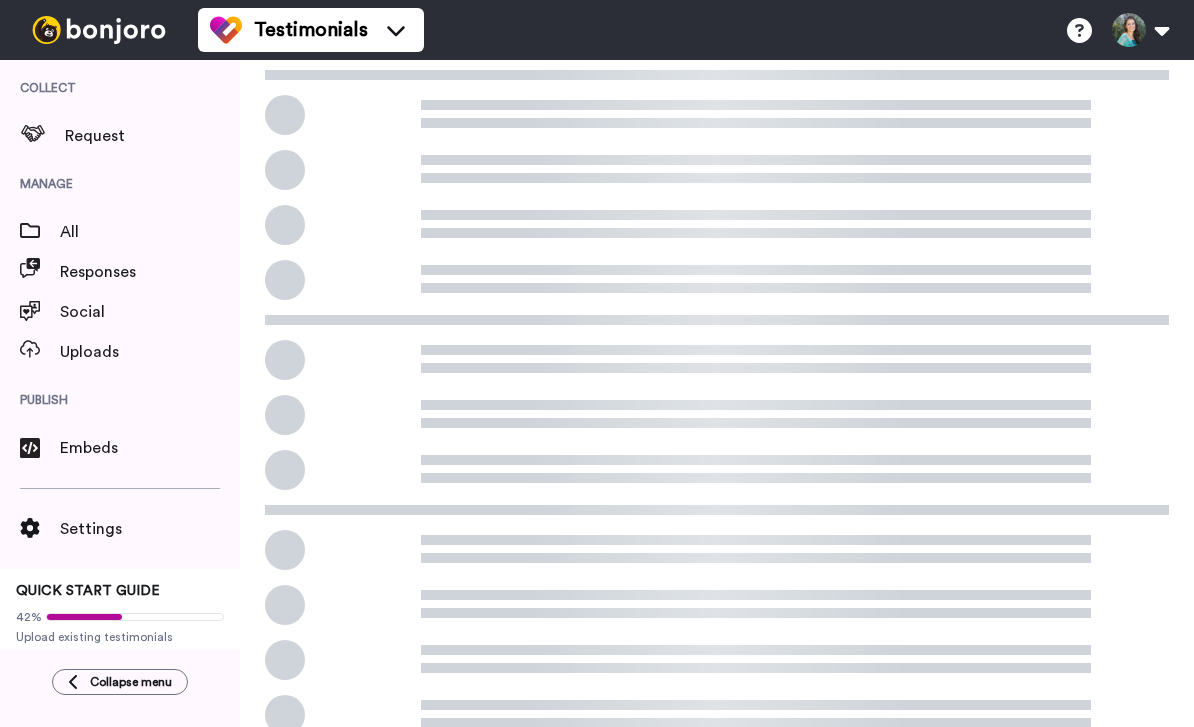 scroll, scrollTop: 0, scrollLeft: 0, axis: both 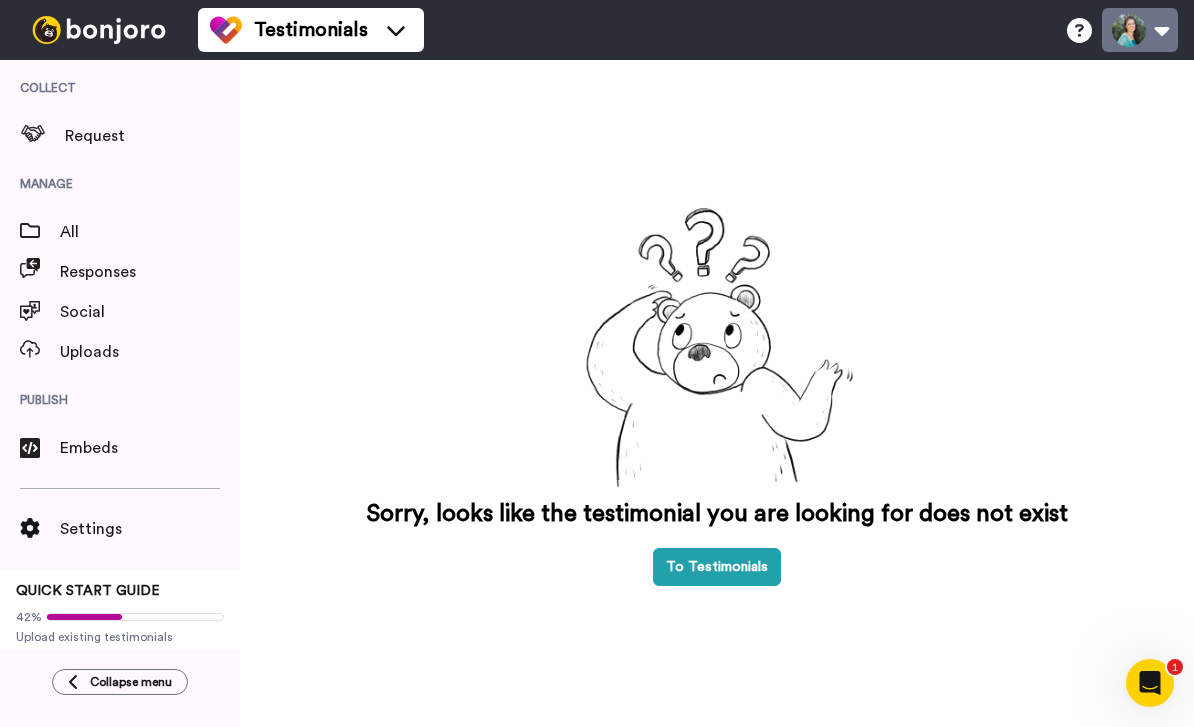 click at bounding box center [1140, 30] 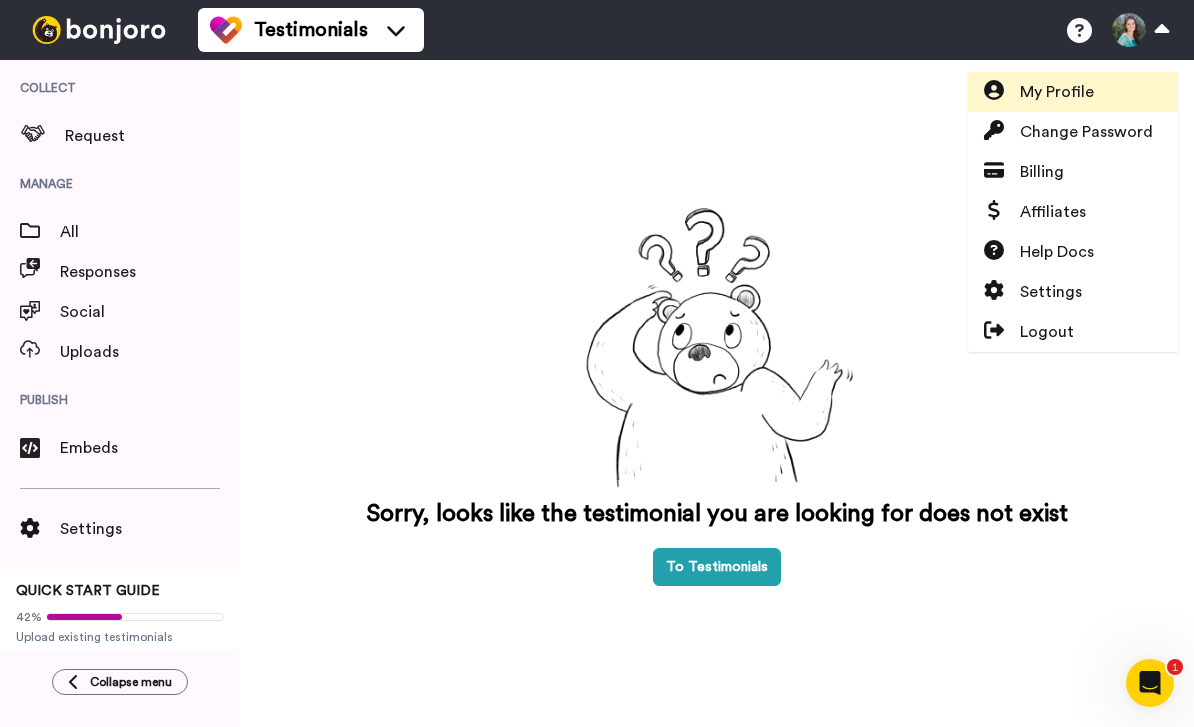 click on "My Profile" at bounding box center [1057, 92] 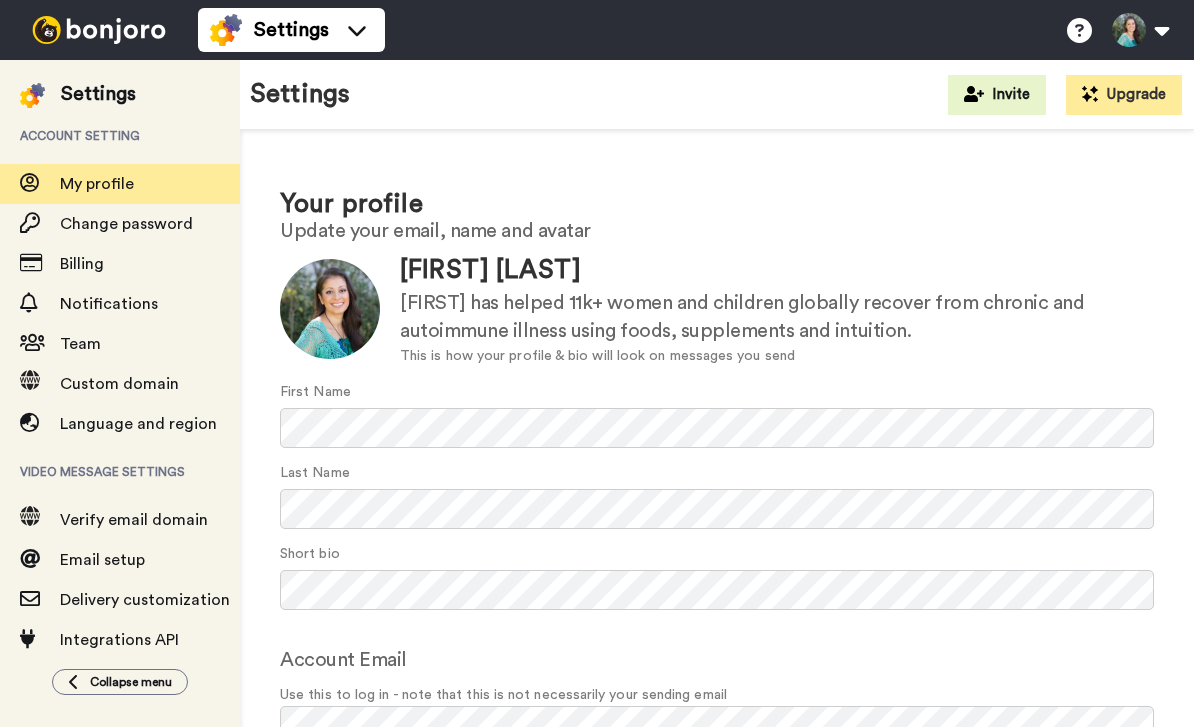 scroll, scrollTop: 0, scrollLeft: 0, axis: both 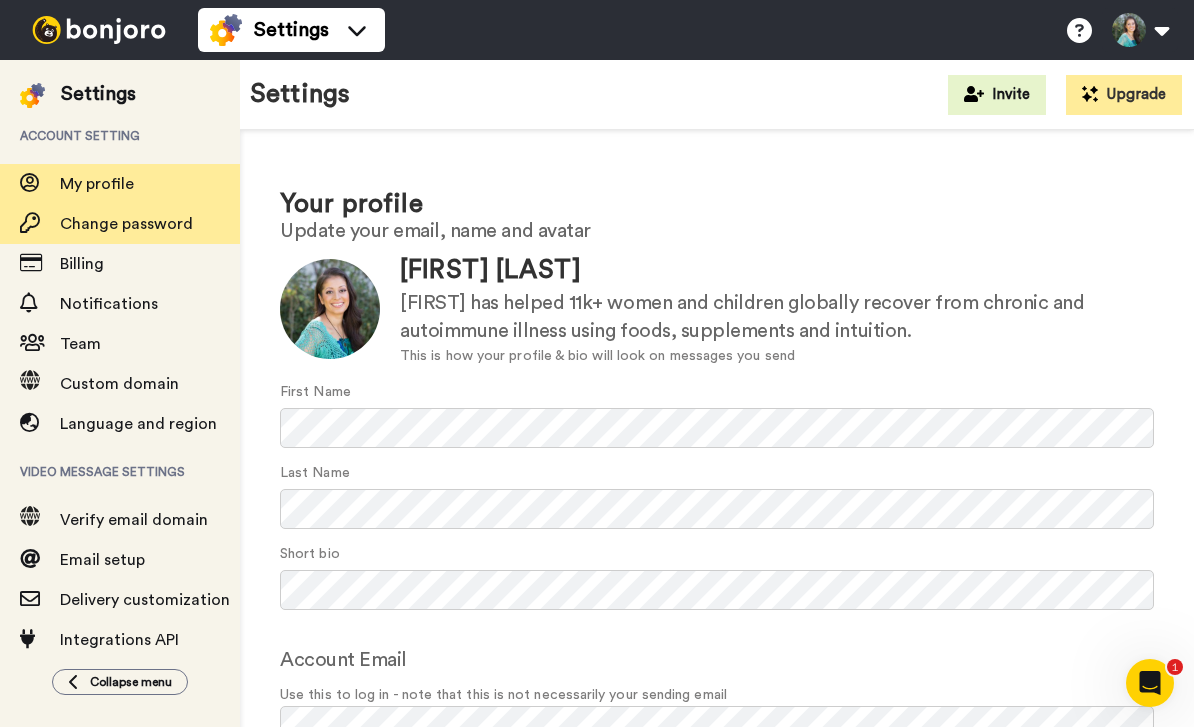 click on "Change password" at bounding box center [126, 224] 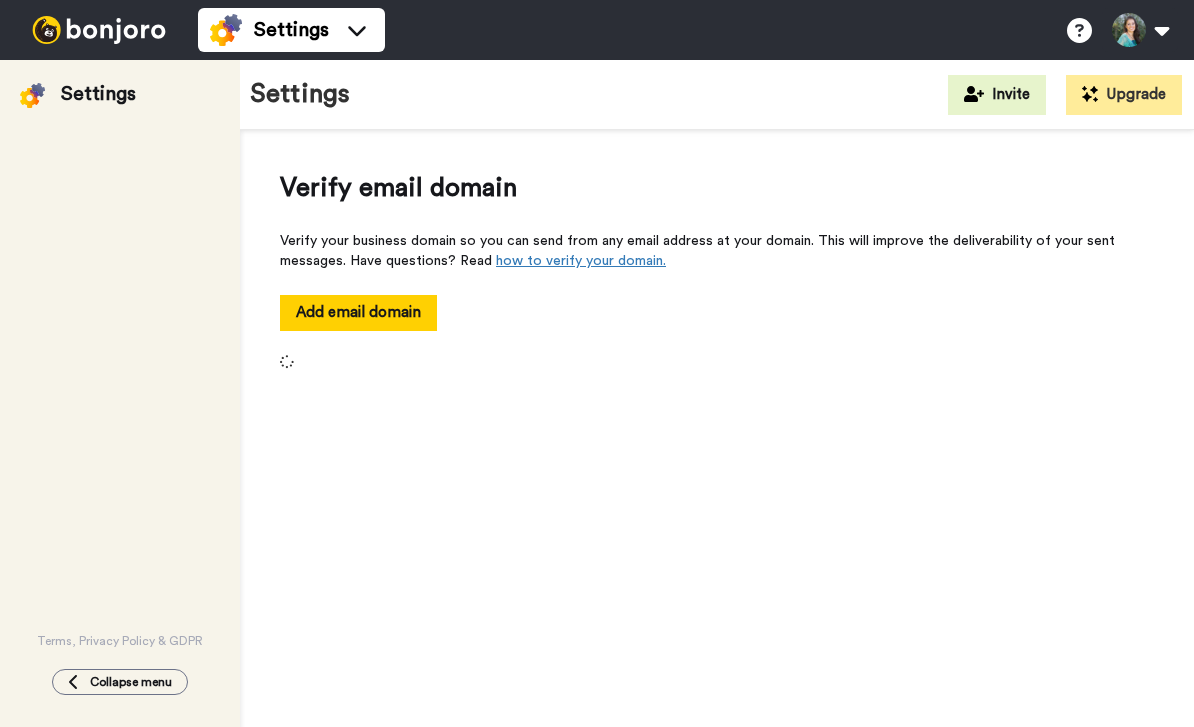 scroll, scrollTop: 0, scrollLeft: 0, axis: both 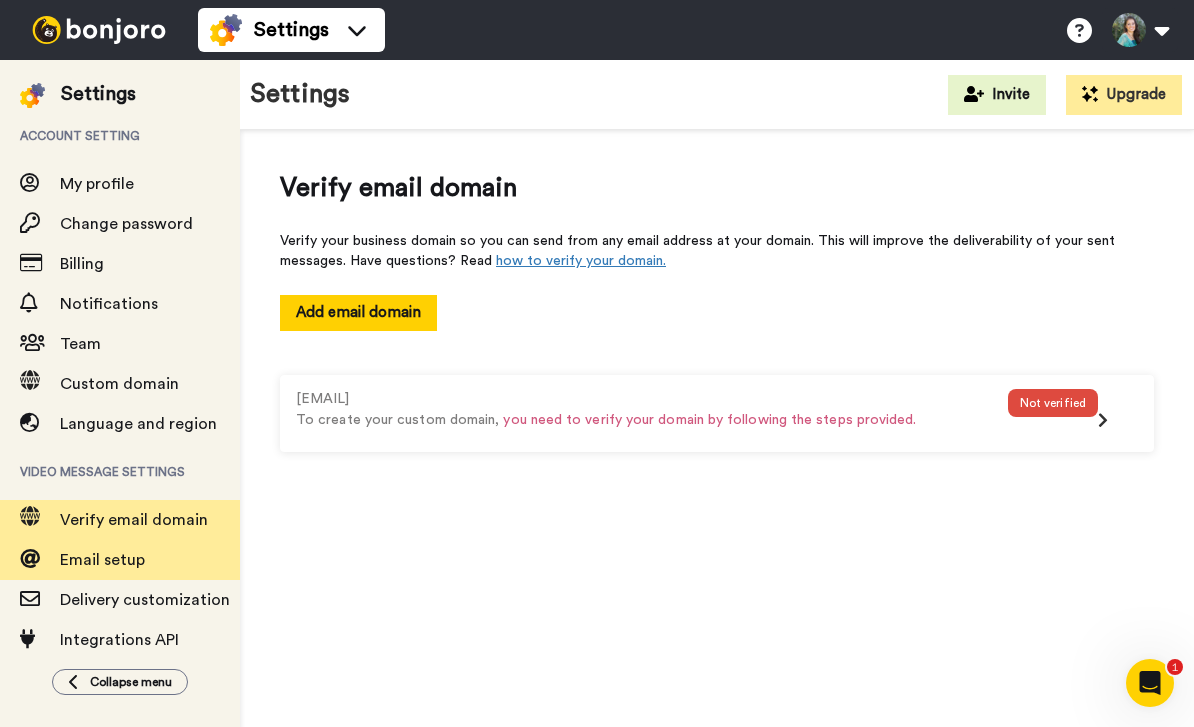 click on "Email setup" at bounding box center (150, 560) 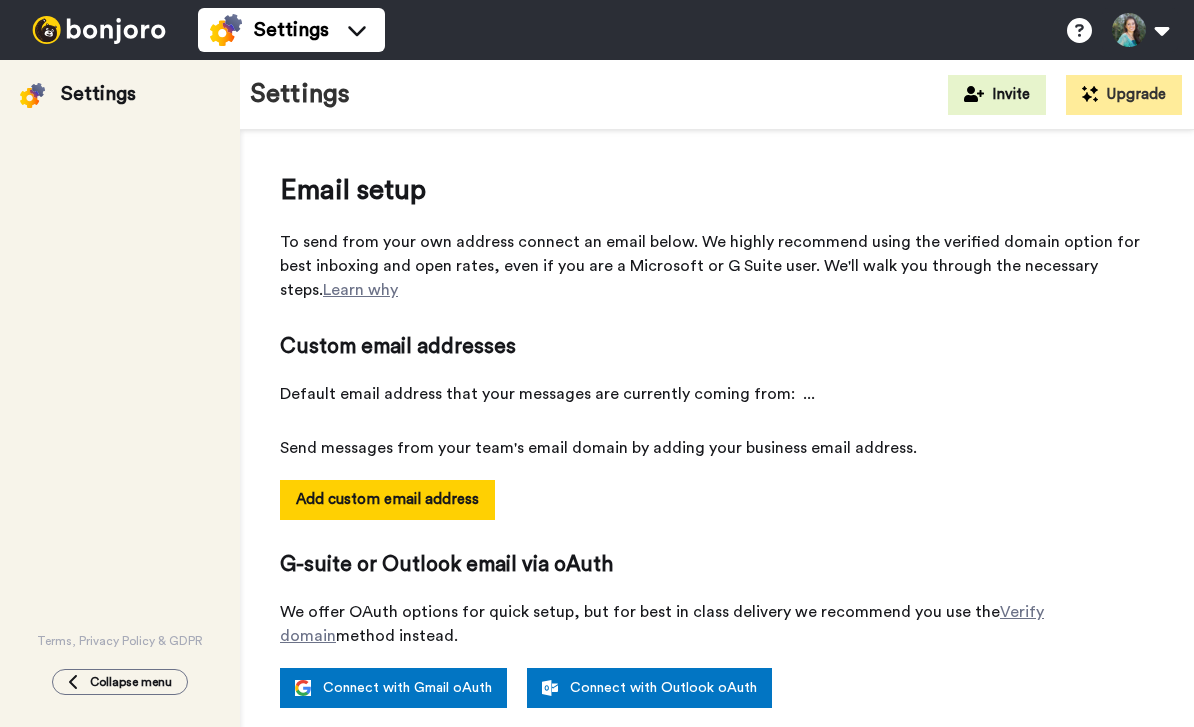 scroll, scrollTop: 0, scrollLeft: 0, axis: both 